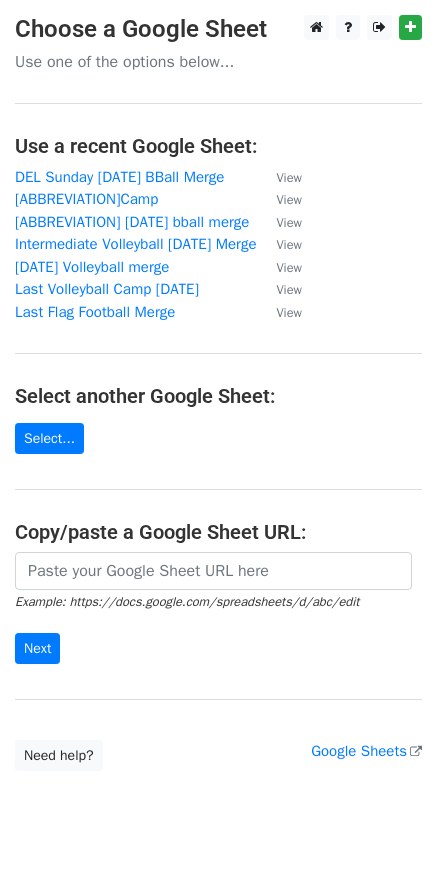 scroll, scrollTop: 0, scrollLeft: 0, axis: both 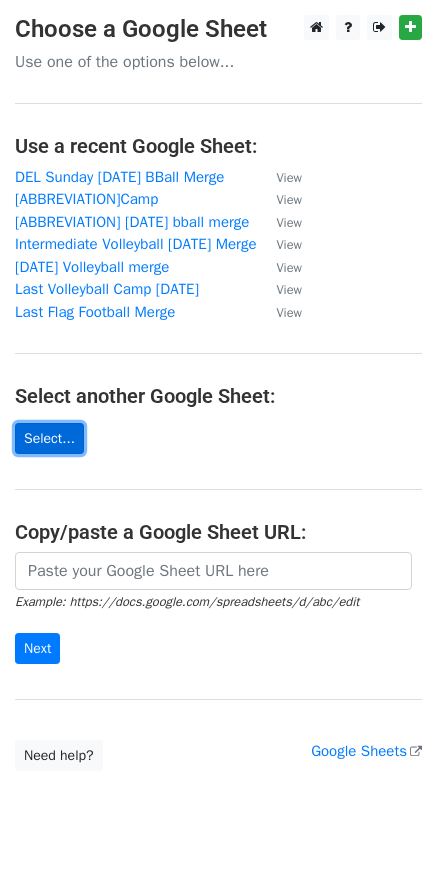 click on "Select..." at bounding box center (49, 438) 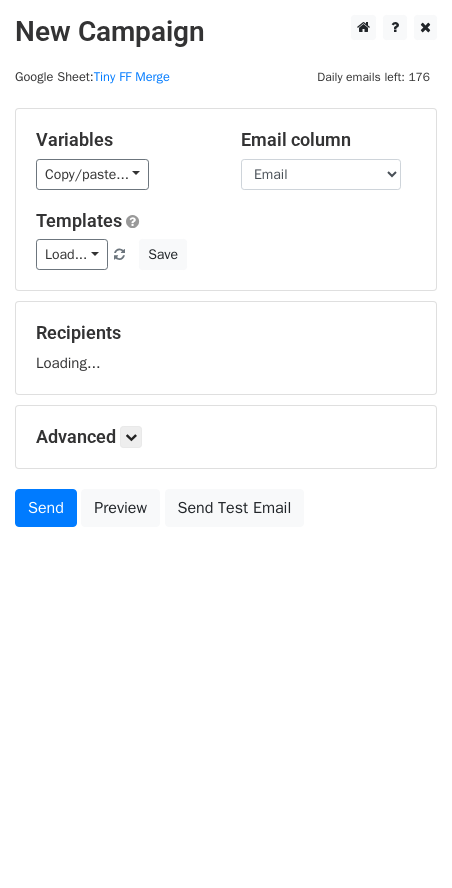 scroll, scrollTop: 0, scrollLeft: 0, axis: both 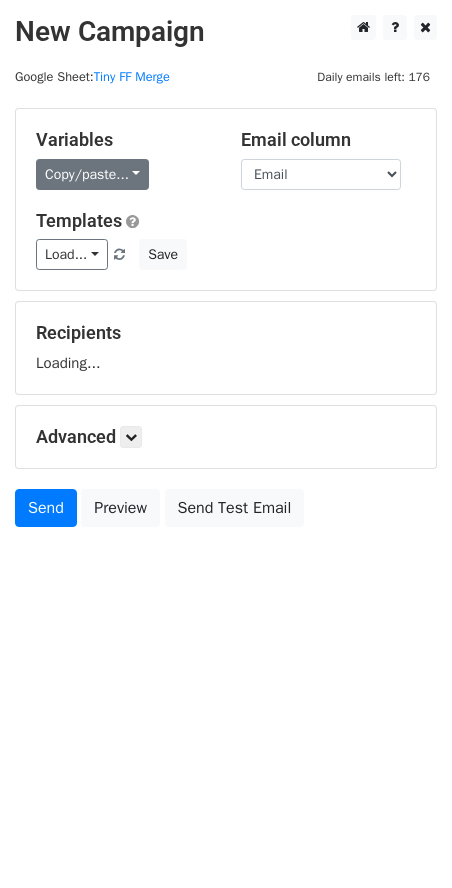 click on "Copy/paste..." at bounding box center (92, 174) 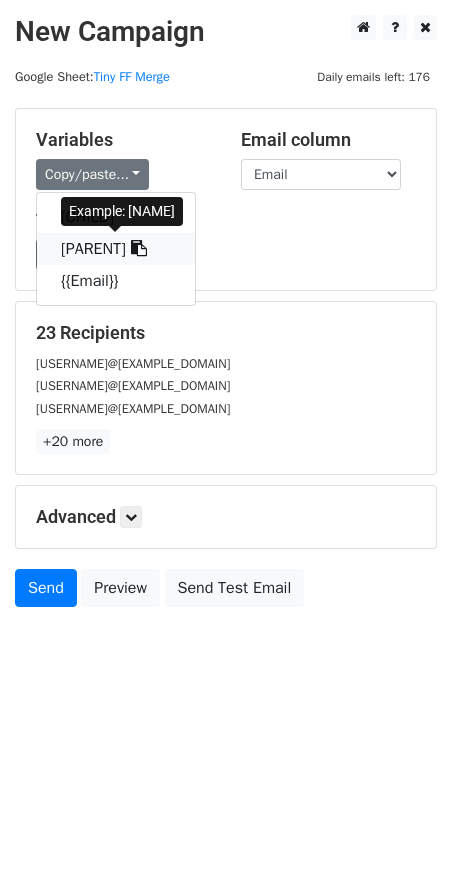 click on "[NAME]" at bounding box center (116, 249) 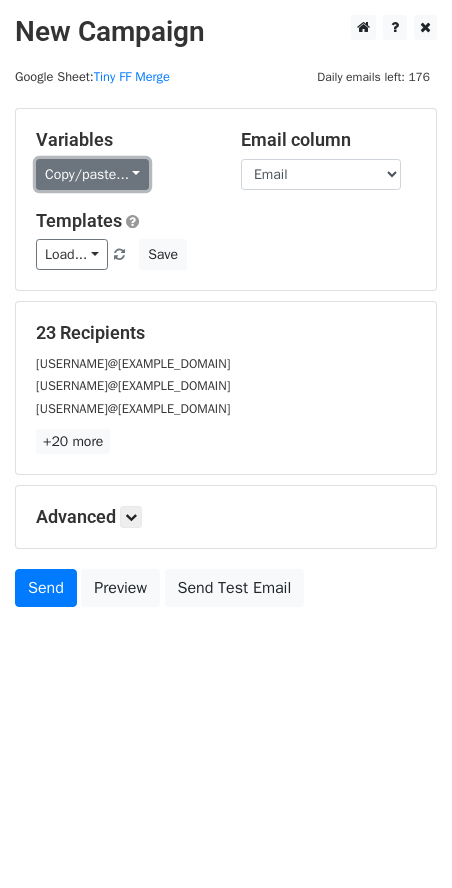click on "Copy/paste..." at bounding box center (92, 174) 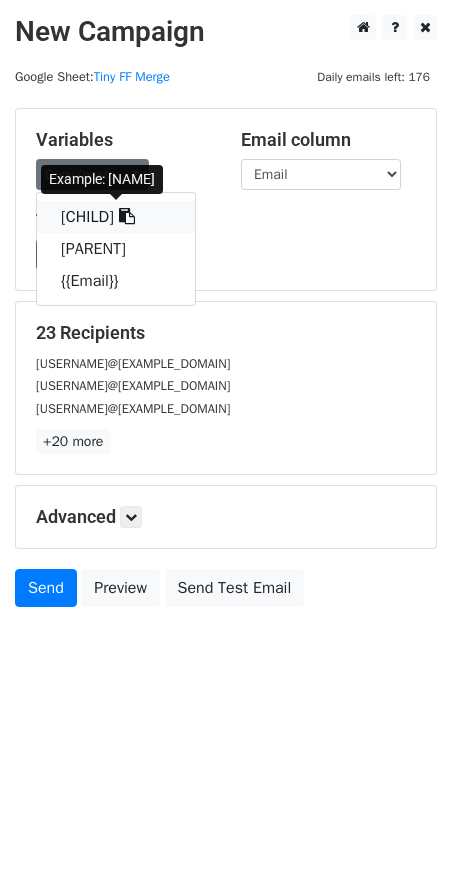 click on "{{Child}}" at bounding box center (116, 217) 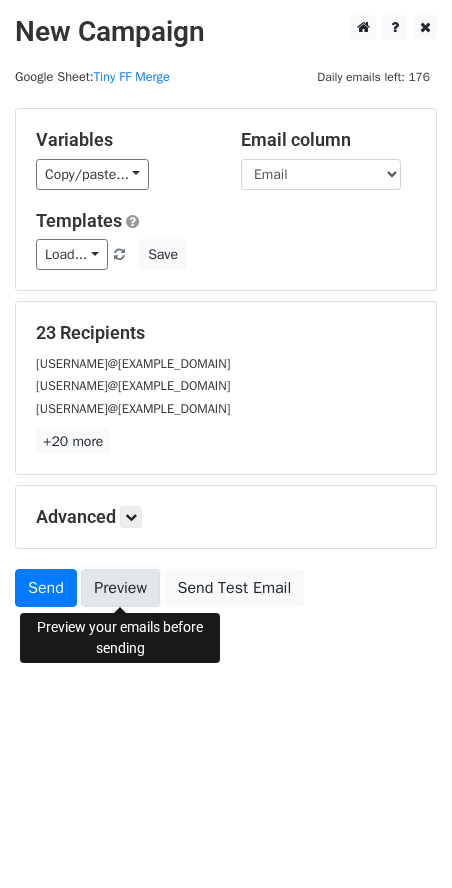 click on "Preview" at bounding box center (120, 588) 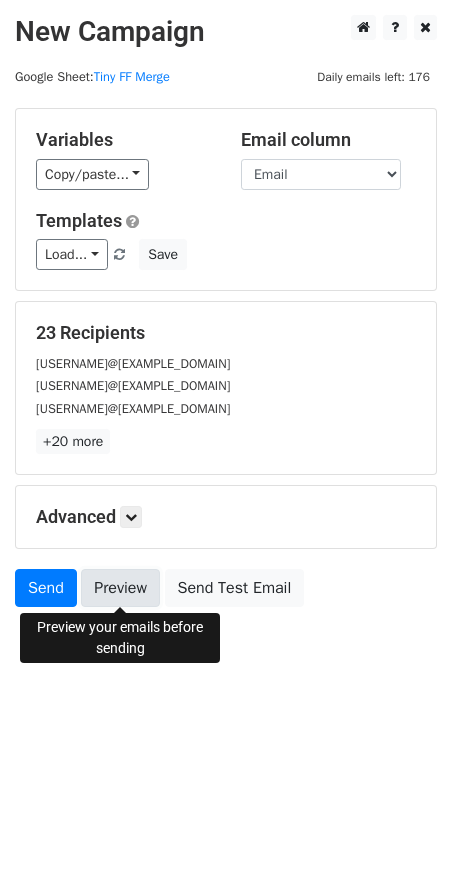 click on "Preview" at bounding box center [120, 588] 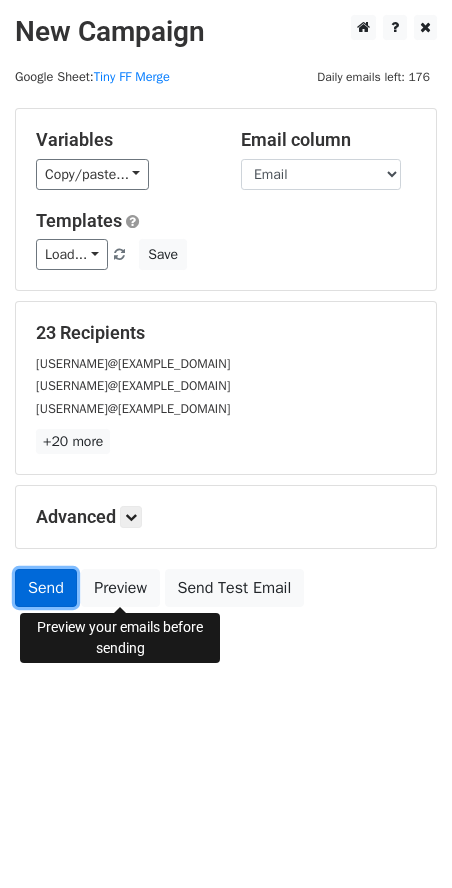click on "Send" at bounding box center [46, 588] 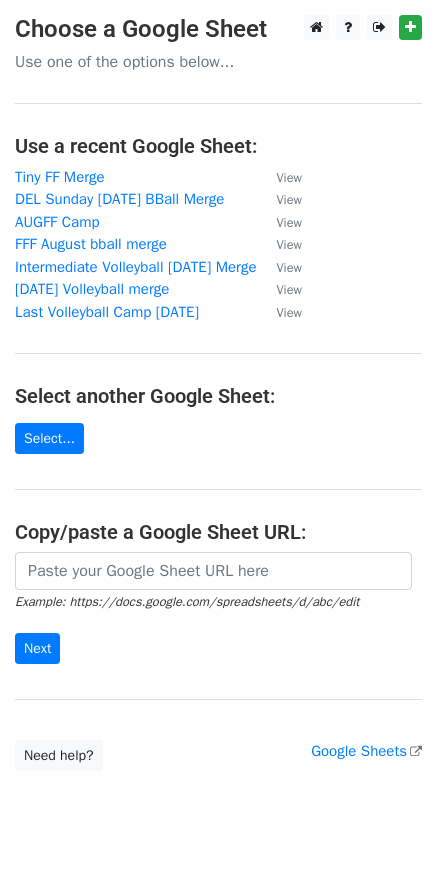 scroll, scrollTop: 0, scrollLeft: 0, axis: both 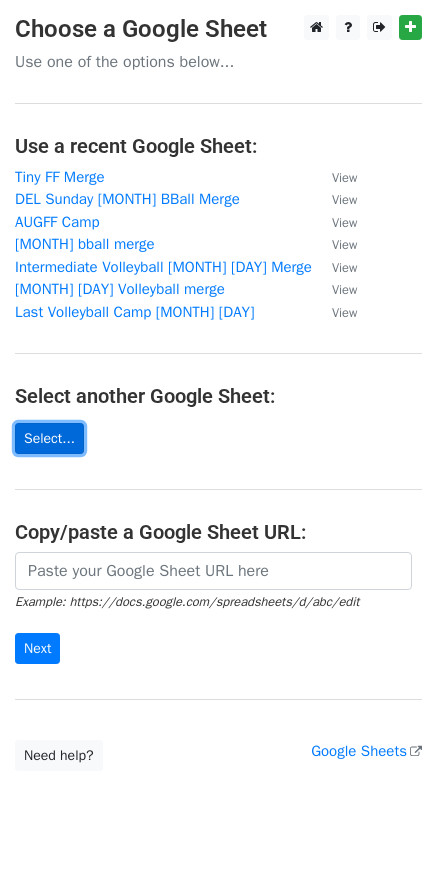 click on "Select..." at bounding box center [49, 438] 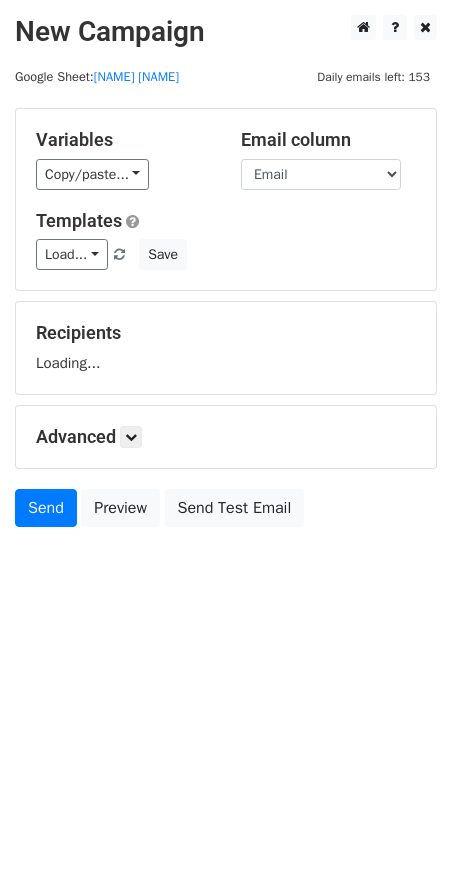 scroll, scrollTop: 0, scrollLeft: 0, axis: both 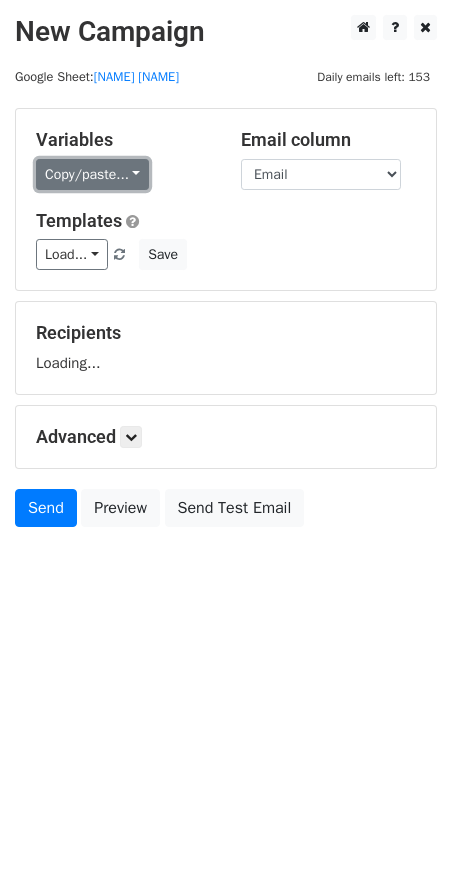 click on "Copy/paste..." at bounding box center [92, 174] 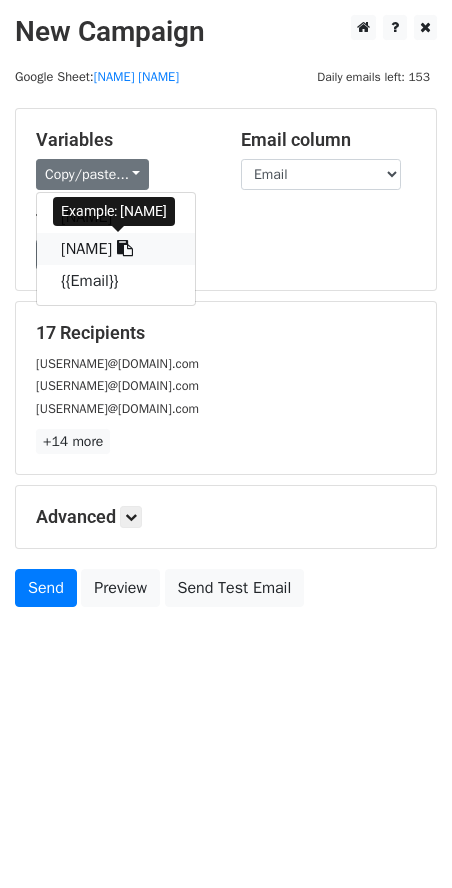click on "[NAME]" at bounding box center [116, 249] 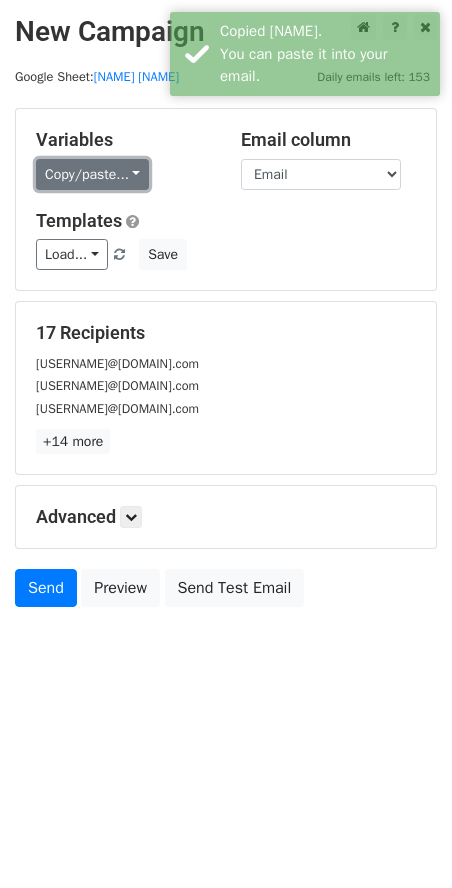 click on "Copy/paste..." at bounding box center [92, 174] 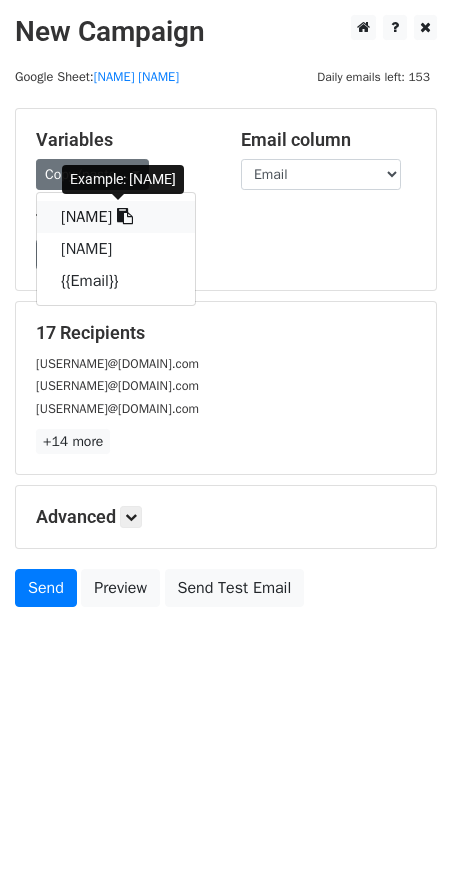 click on "[NAME]" at bounding box center [116, 217] 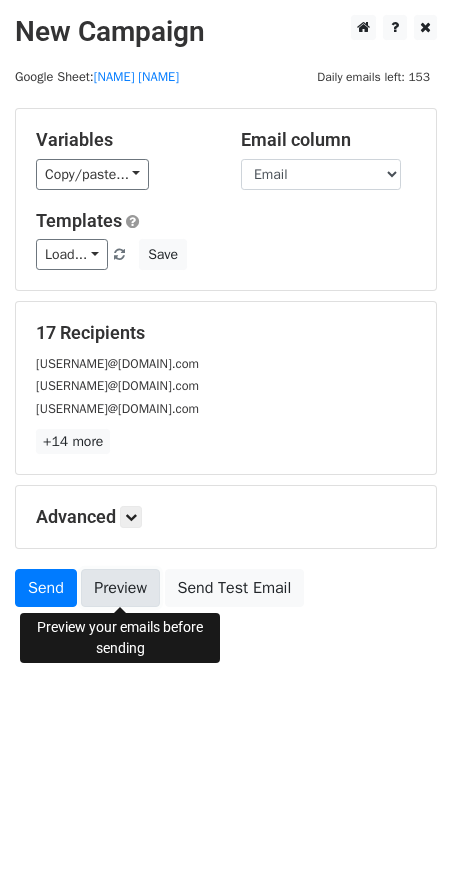 click on "Preview" at bounding box center (120, 588) 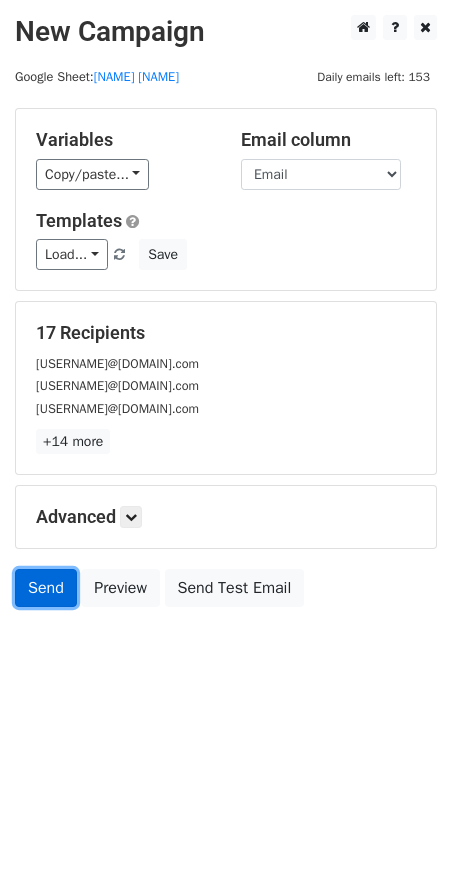 click on "Send" at bounding box center [46, 588] 